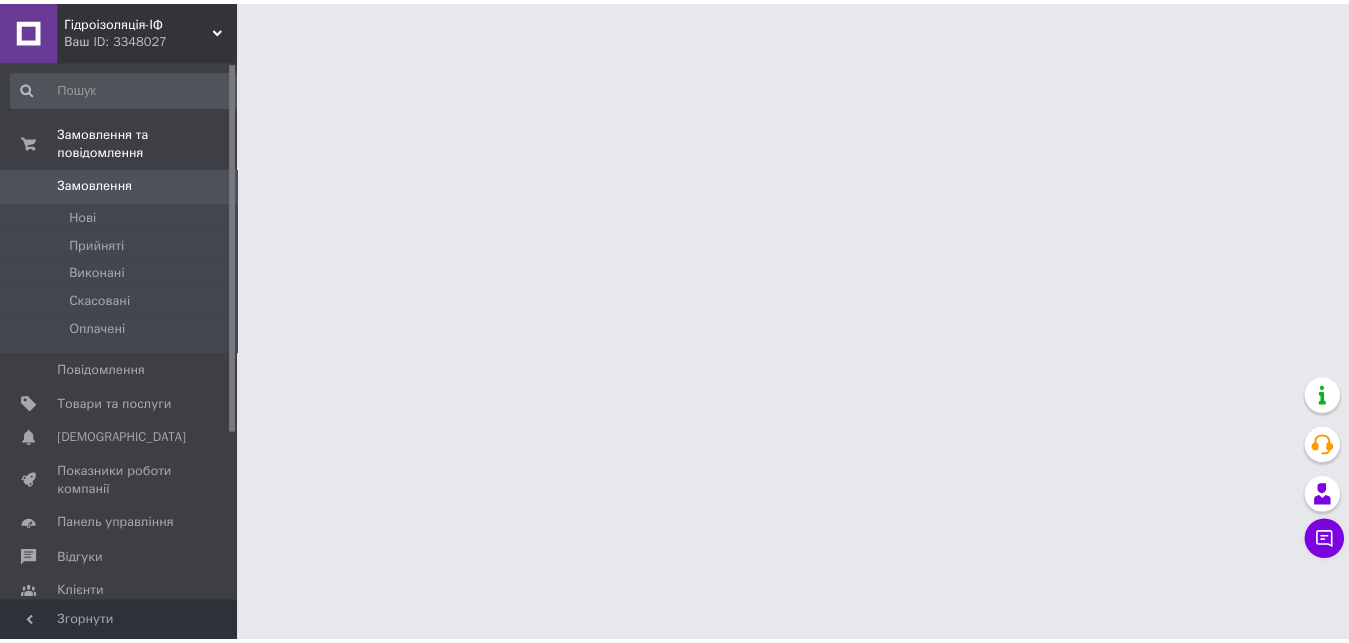 scroll, scrollTop: 0, scrollLeft: 0, axis: both 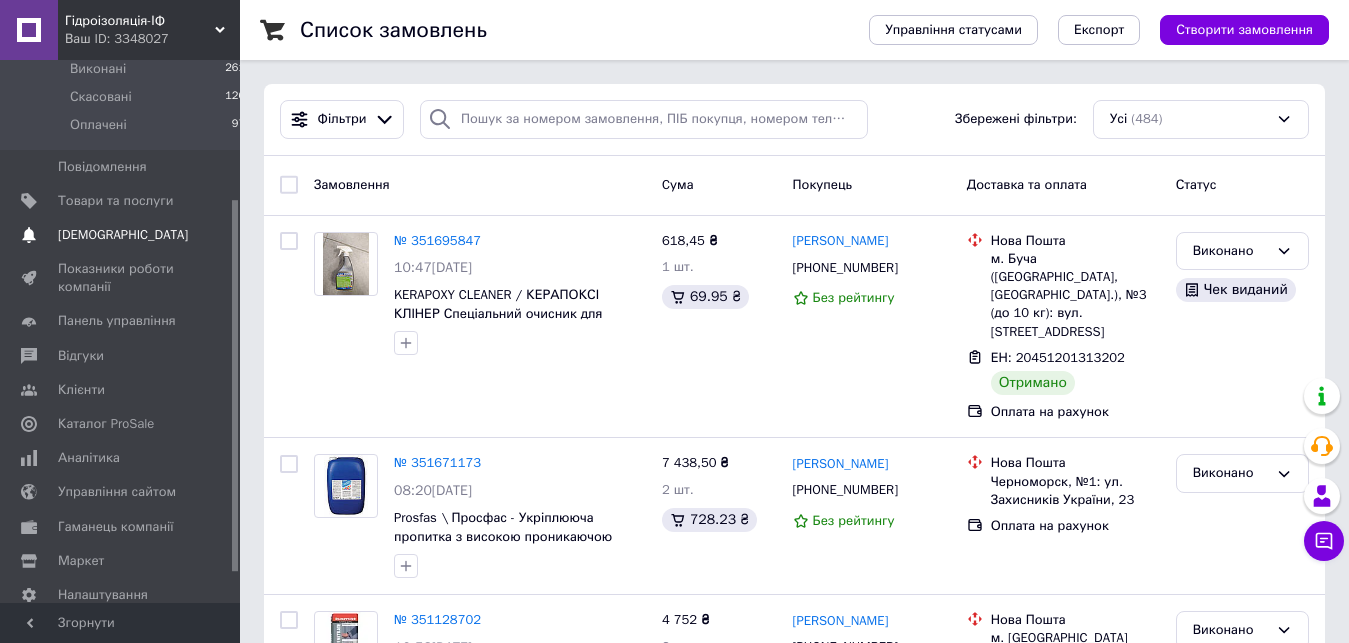 click on "[DEMOGRAPHIC_DATA]" at bounding box center [123, 235] 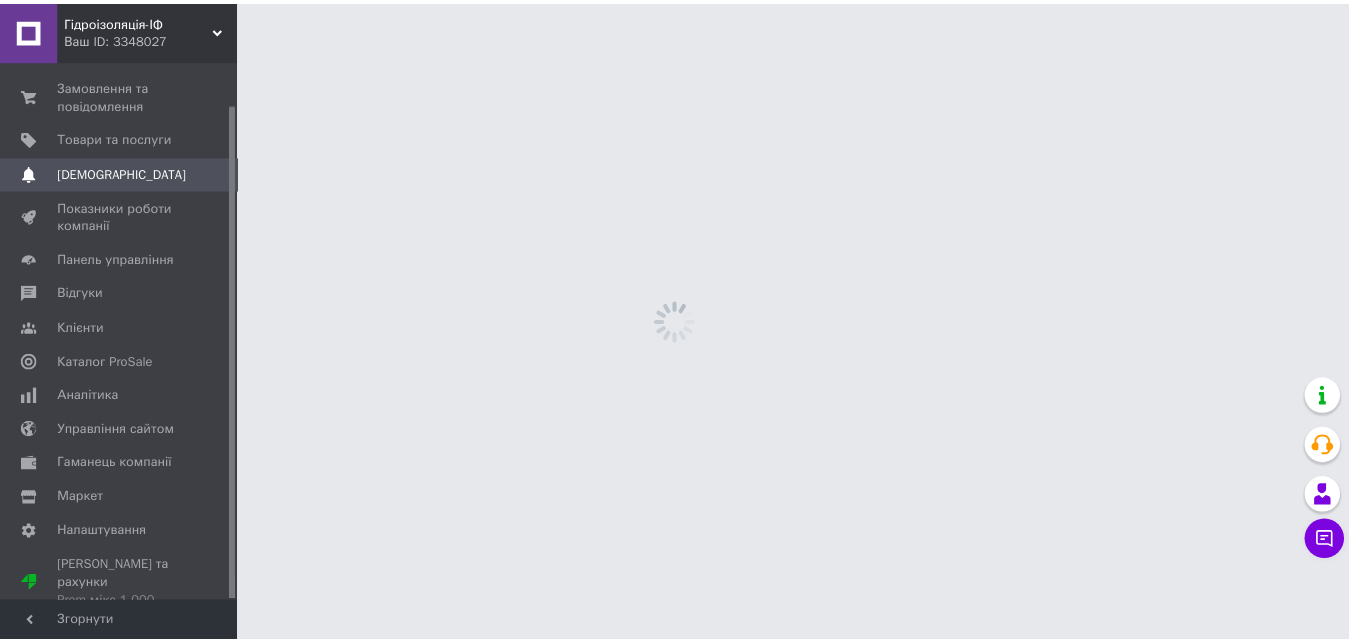 scroll, scrollTop: 46, scrollLeft: 0, axis: vertical 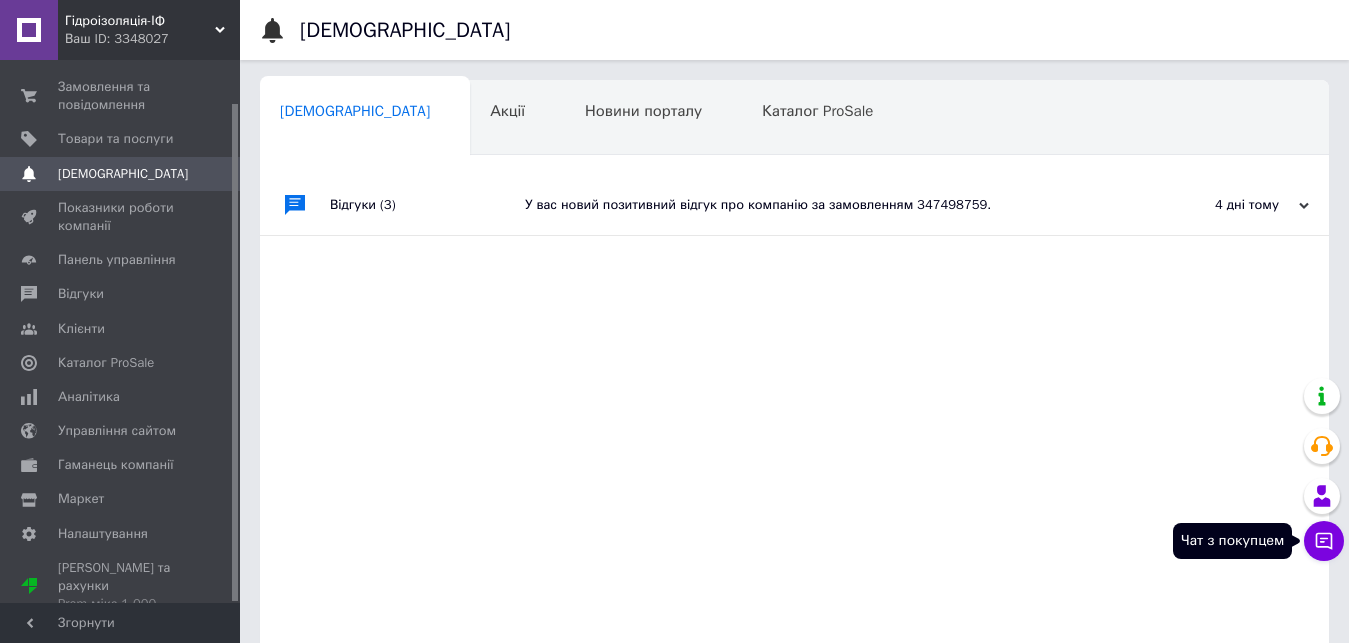 click 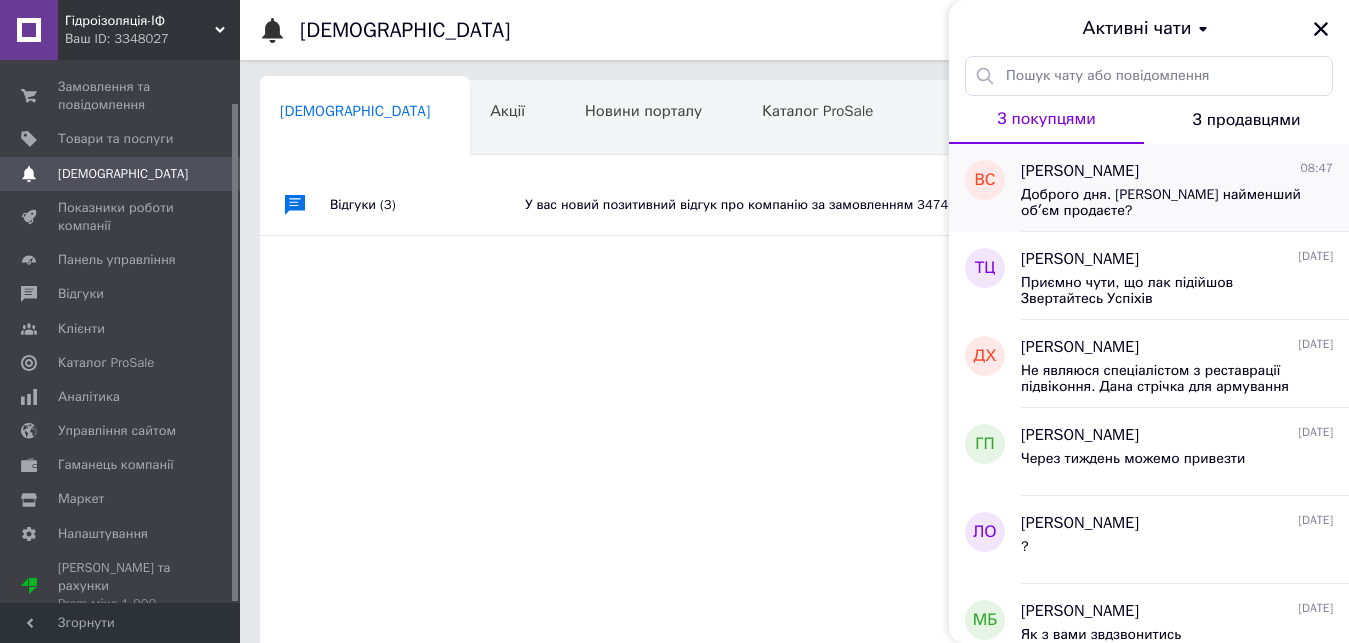 click on "Доброго дня. [PERSON_NAME] найменший обʼєм продаєте?" at bounding box center (1163, 203) 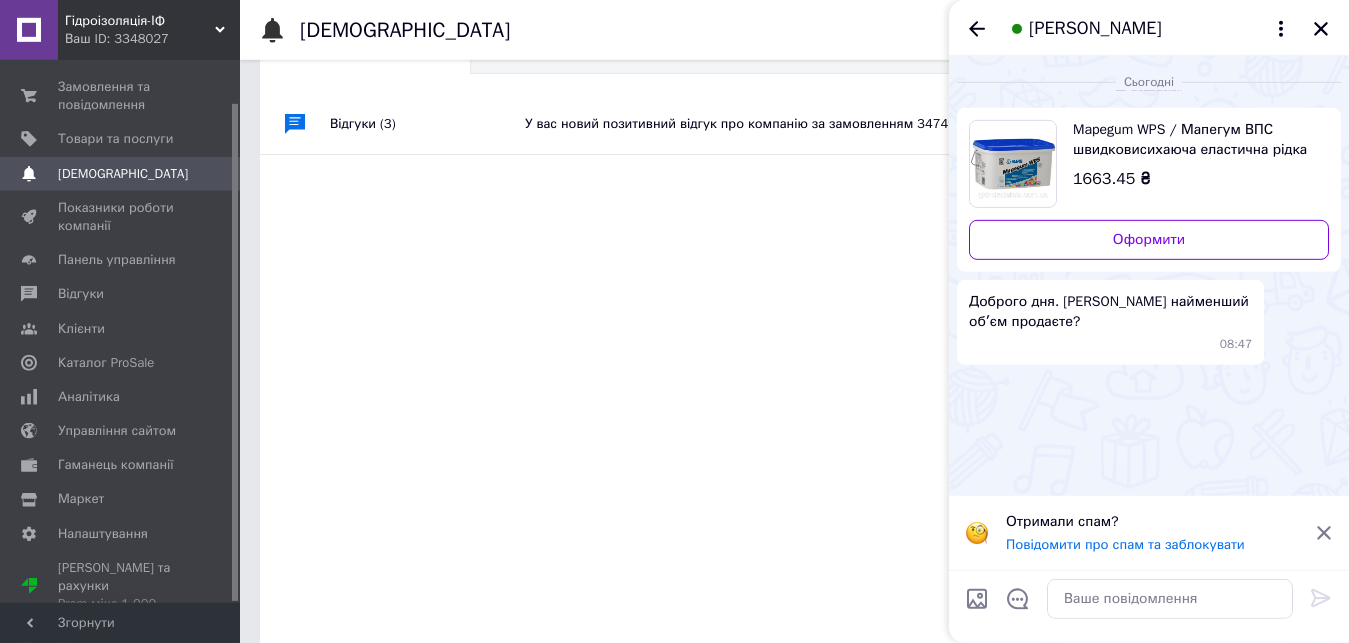 scroll, scrollTop: 162, scrollLeft: 0, axis: vertical 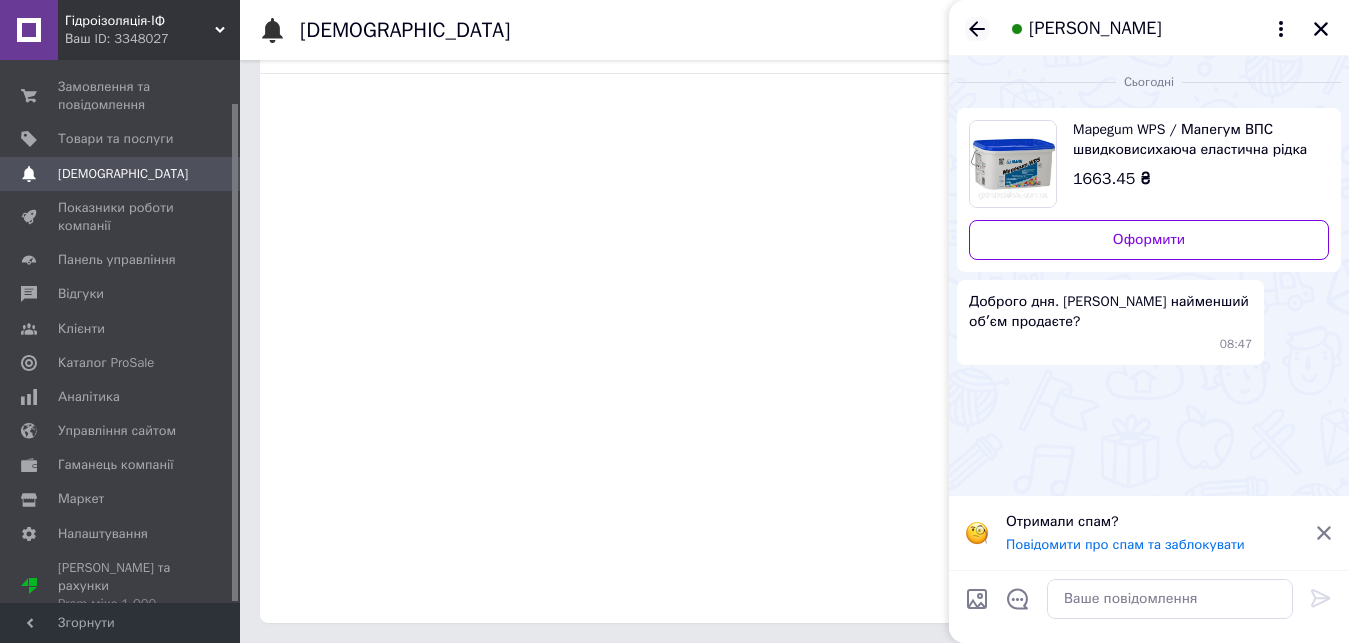 click 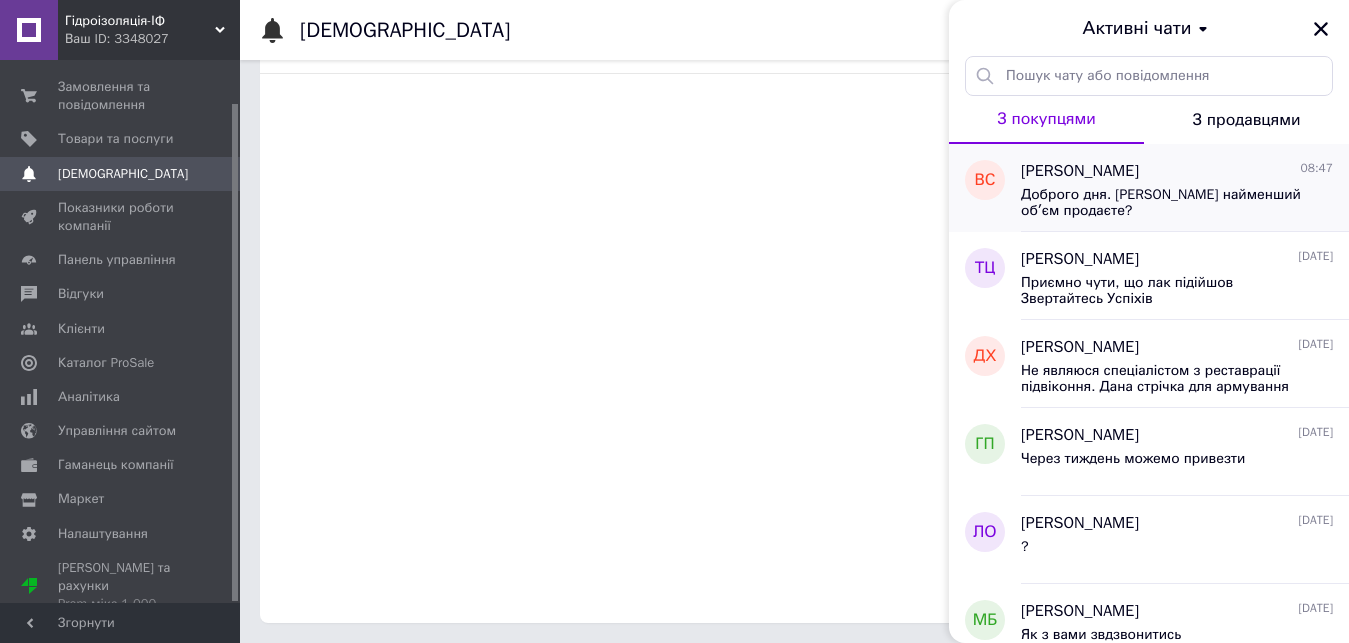 click on "Доброго дня. [PERSON_NAME] найменший обʼєм продаєте?" at bounding box center (1163, 203) 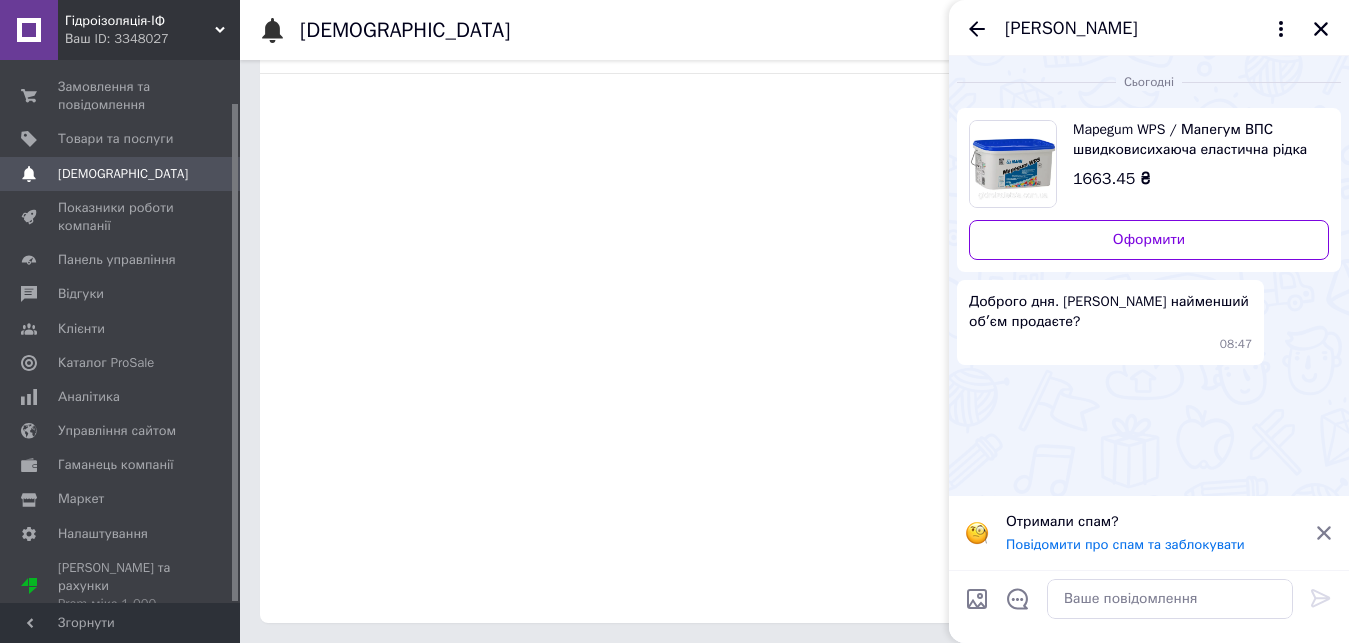 click on "[PERSON_NAME]" at bounding box center (1071, 29) 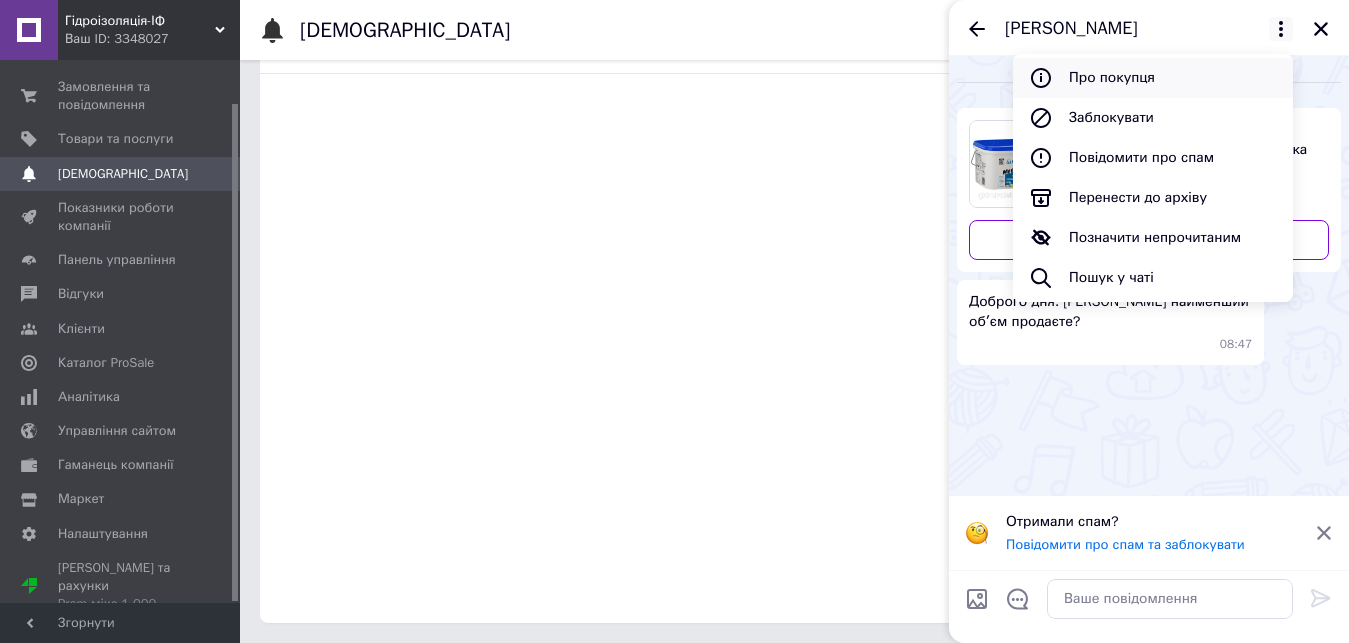 click on "Про покупця" at bounding box center (1153, 78) 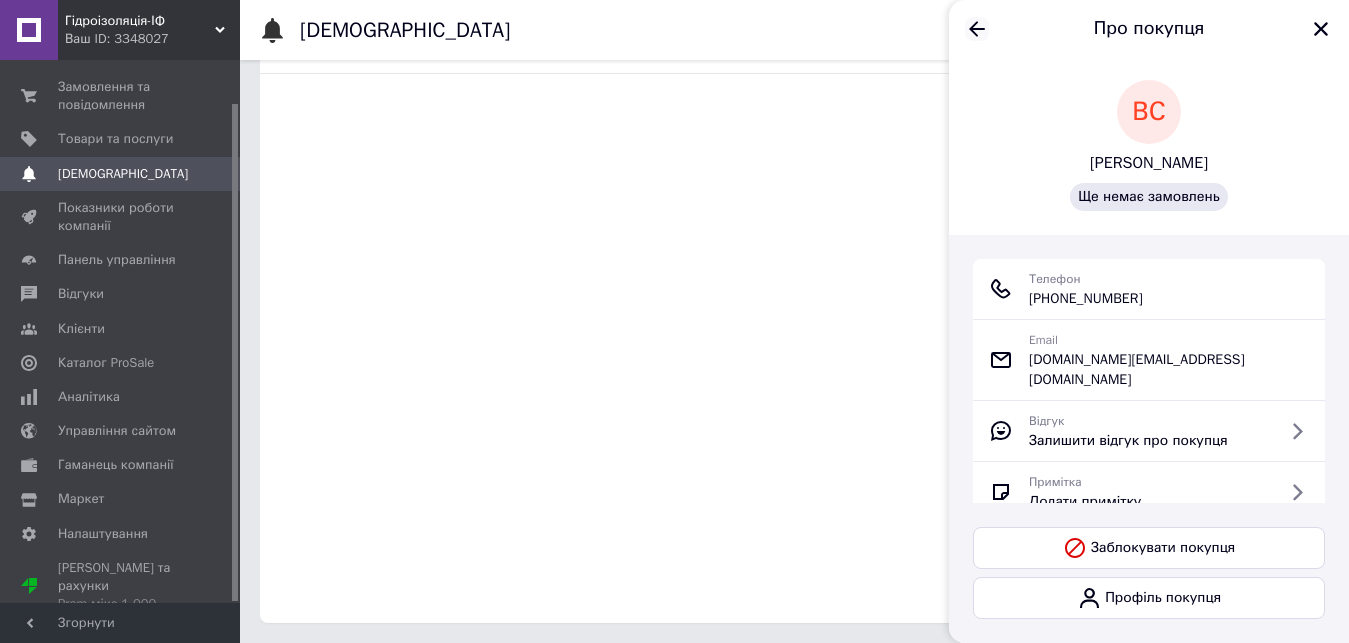click 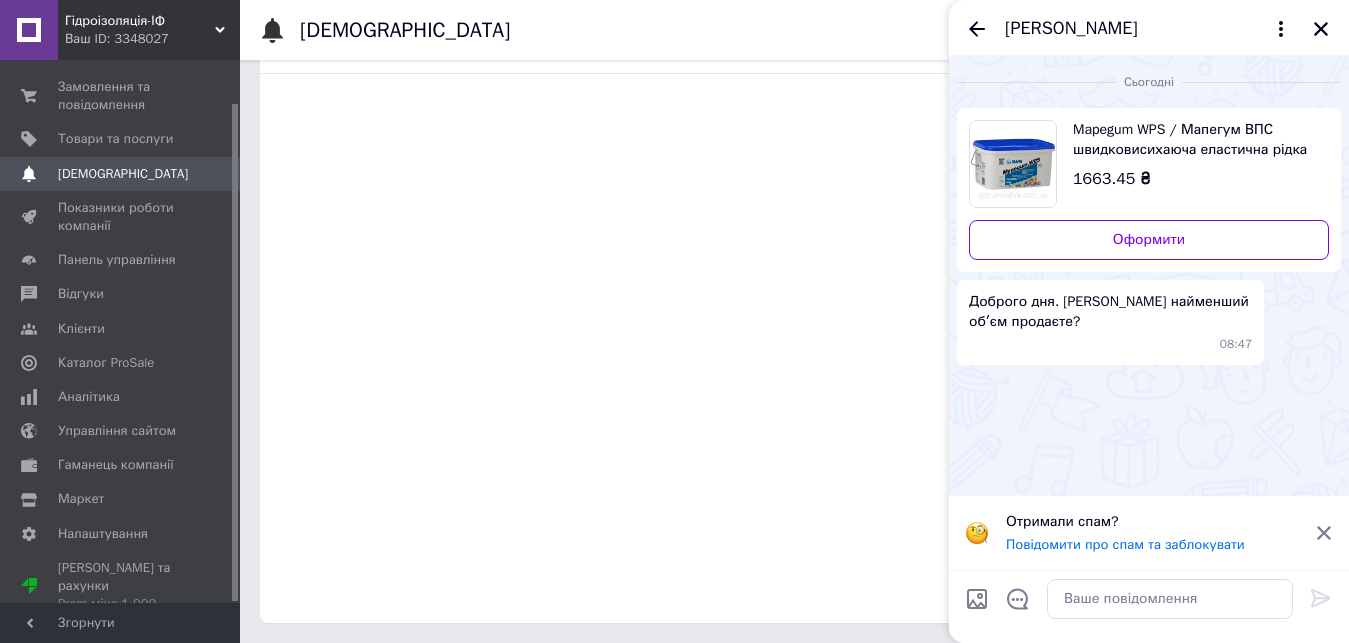 click on "Mapegum WPS / Мапегум ВПС швидковисихаюча еластична рідка мембрана для гідроізоляції 5кг" at bounding box center (1193, 140) 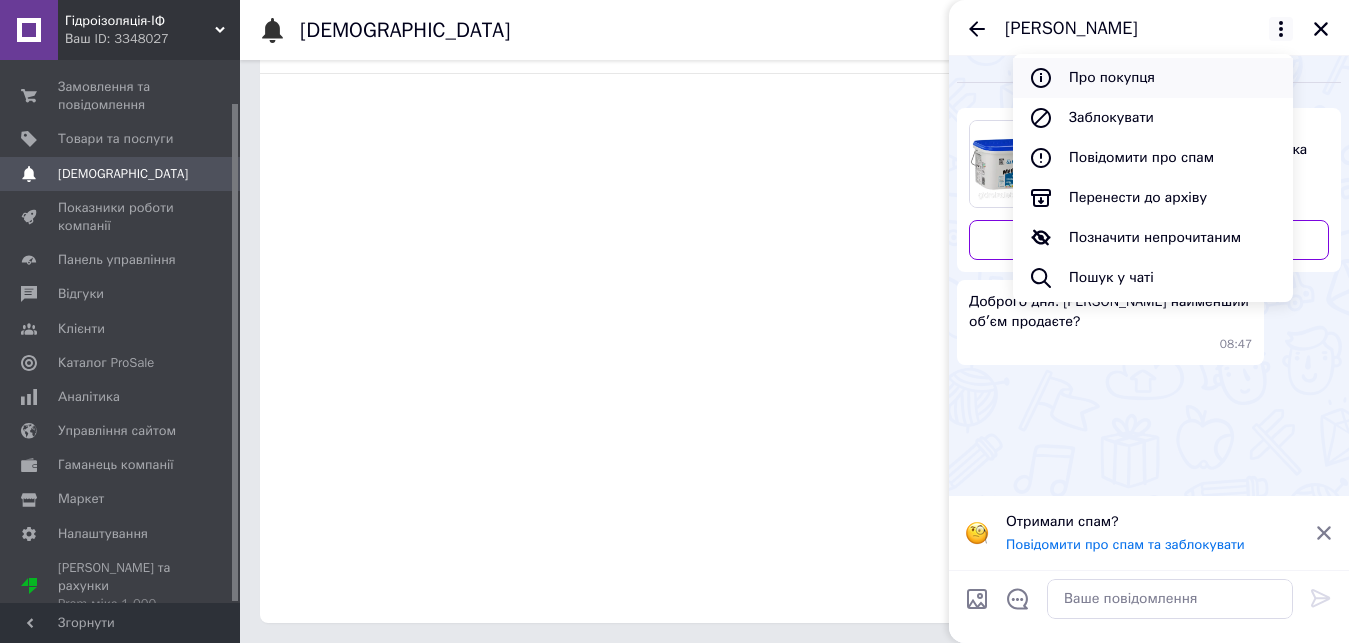 click on "Про покупця" at bounding box center (1153, 78) 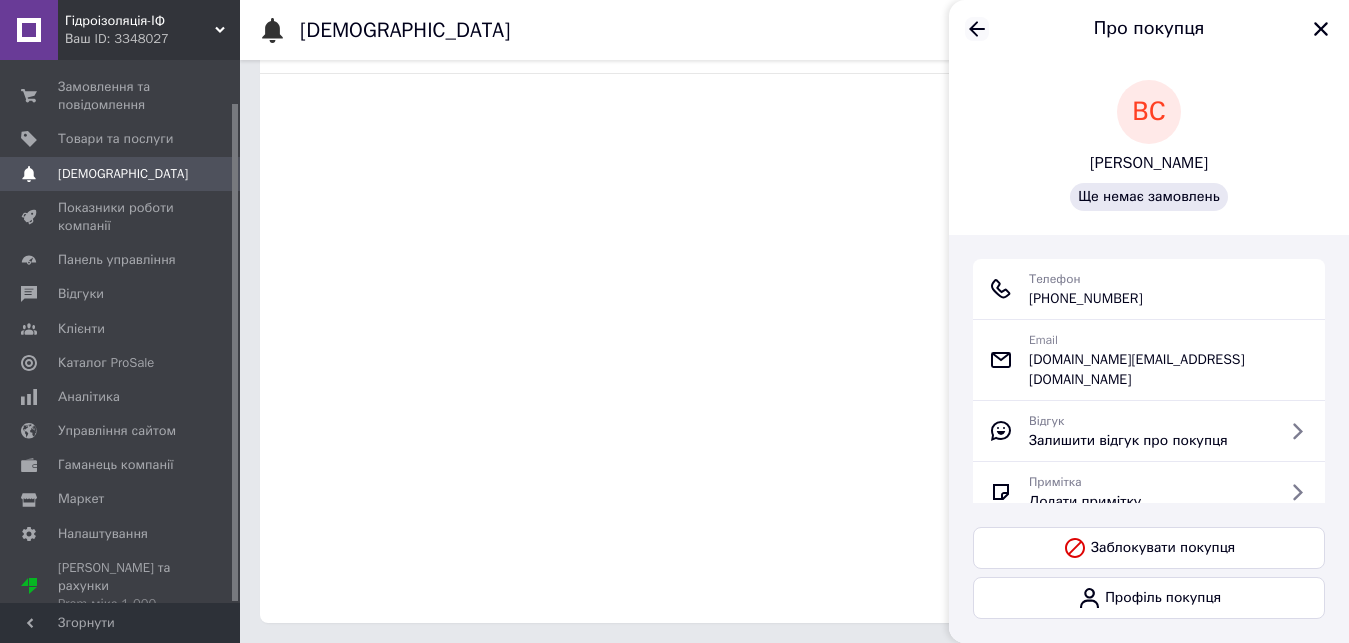 click 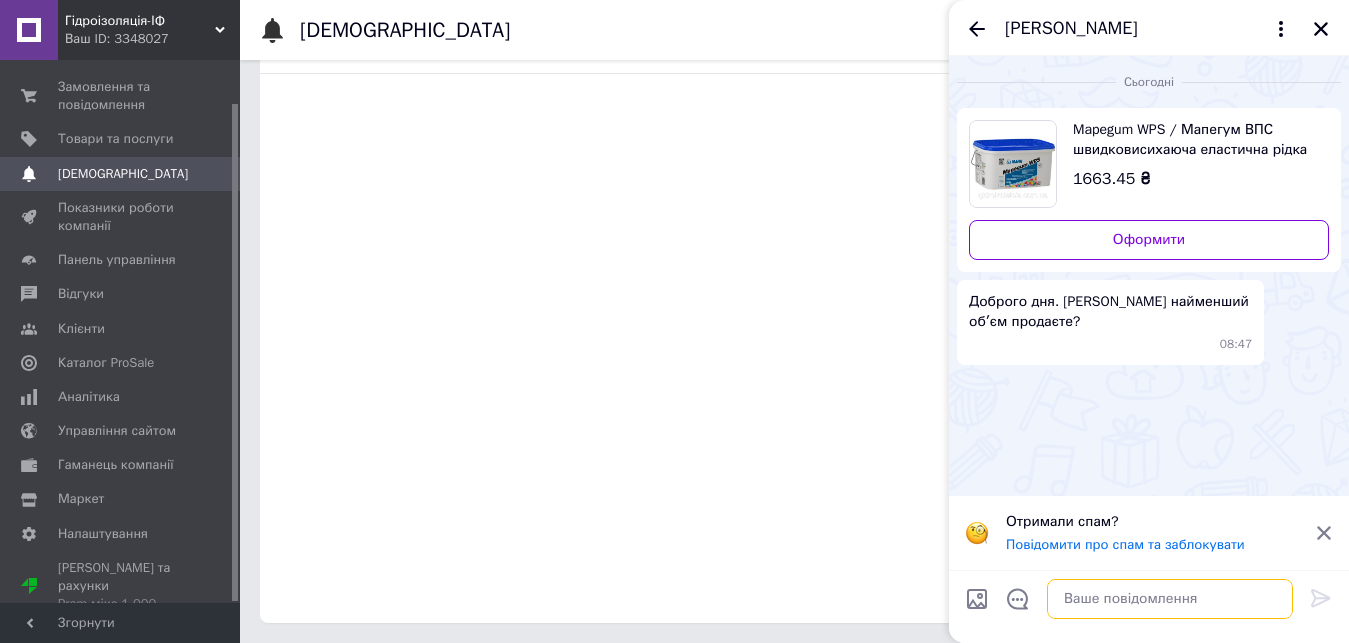 click at bounding box center [1170, 599] 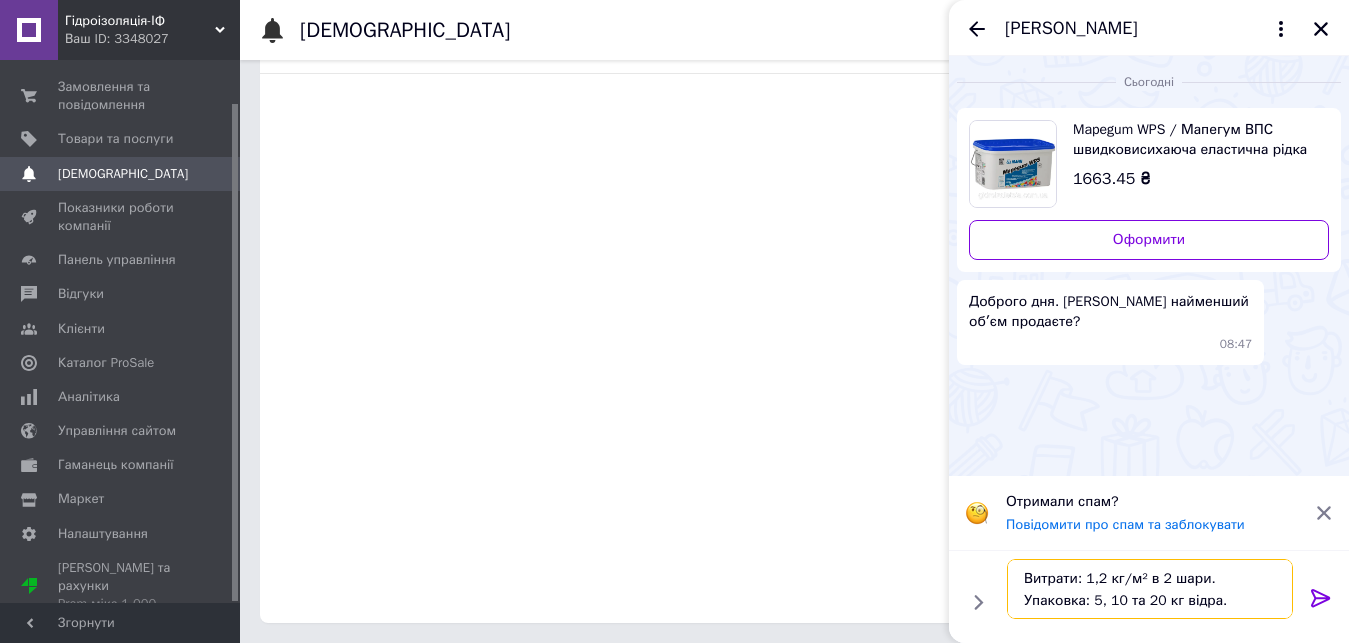 click on "Витрати: 1,2 кг/м² в 2 шари.
Упаковка: 5, 10 та 20 кг відра." at bounding box center [1150, 589] 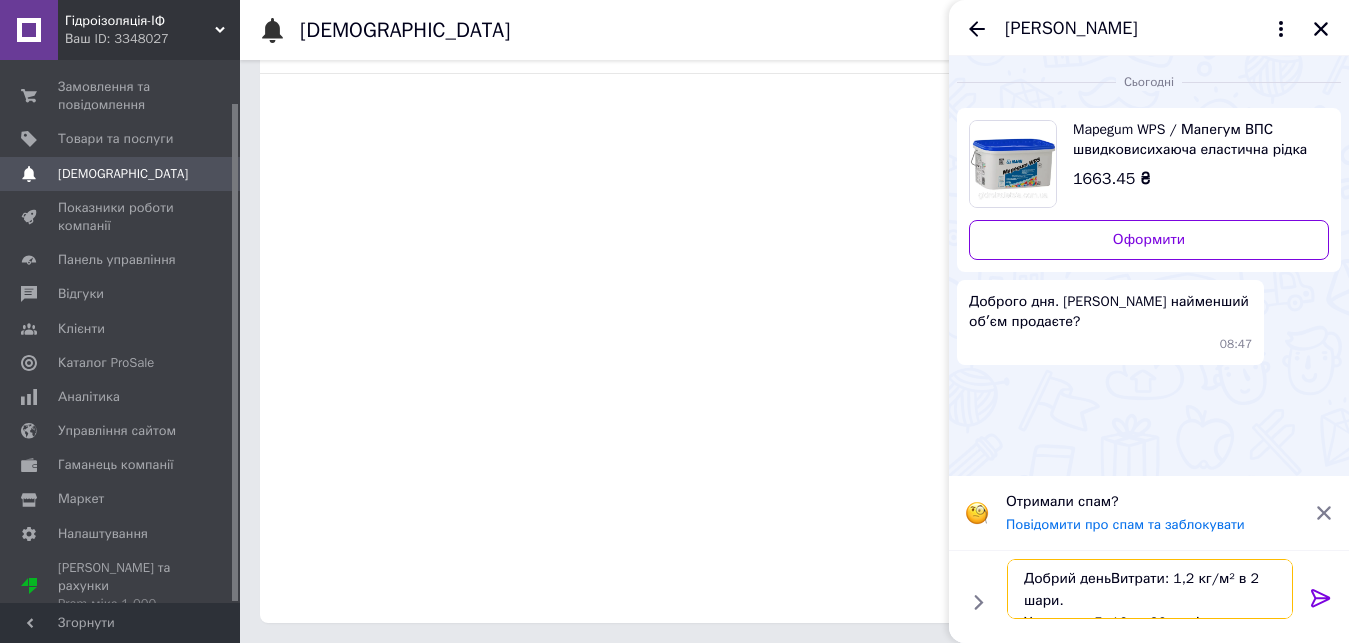 type on "Добрий день.Витрати: 1,2 кг/м² в 2 шари.
Упаковка: 5, 10 та 20 кг відра." 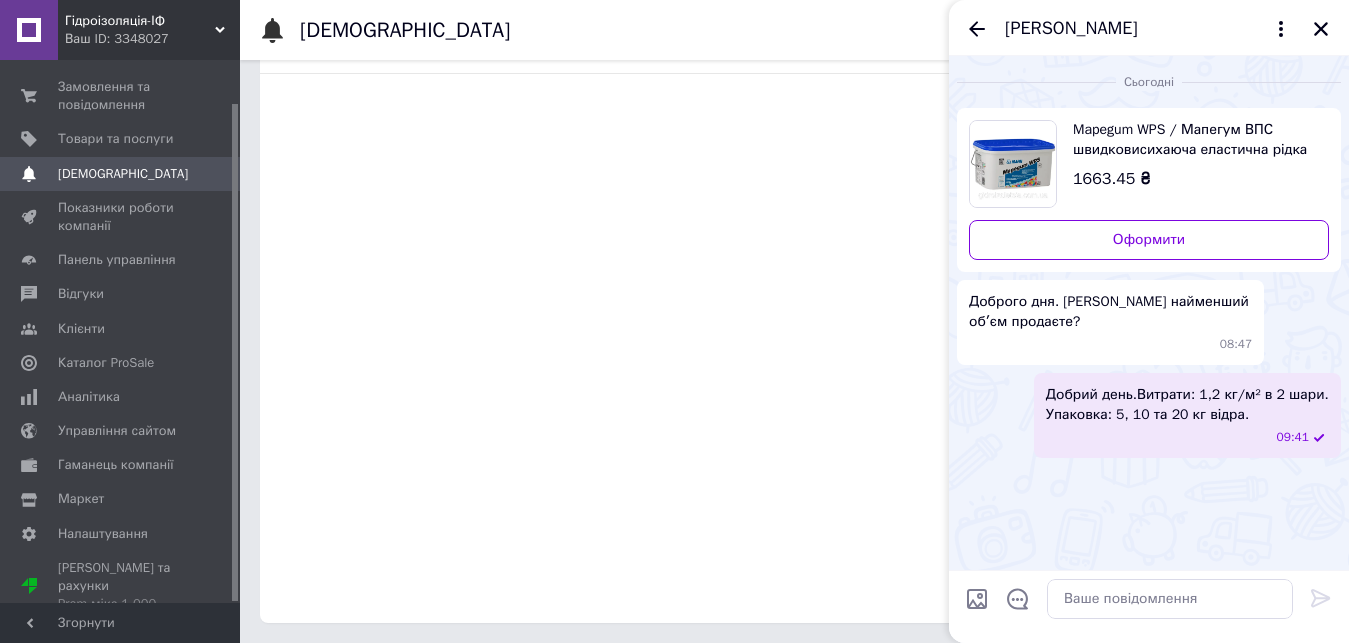 click on "Добрий день.Витрати: 1,2 кг/м² в 2 шари. Упаковка: 5, 10 та 20 кг відра." at bounding box center (1187, 405) 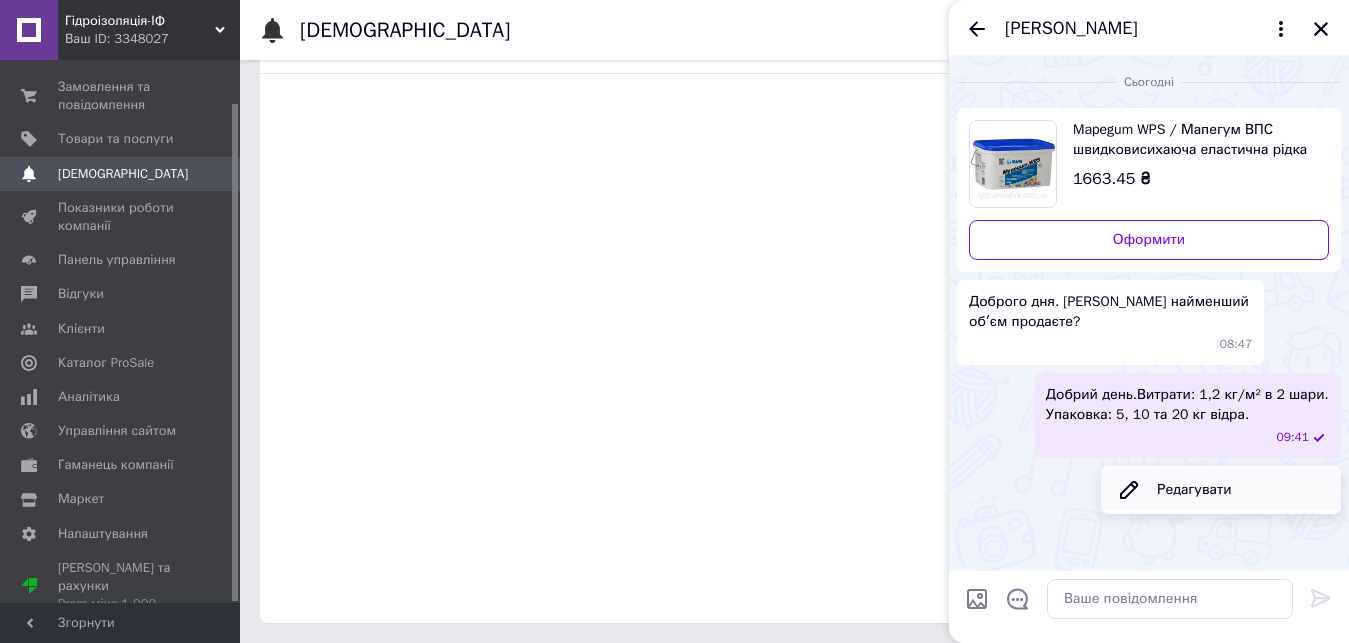 click on "Редагувати" at bounding box center [1221, 490] 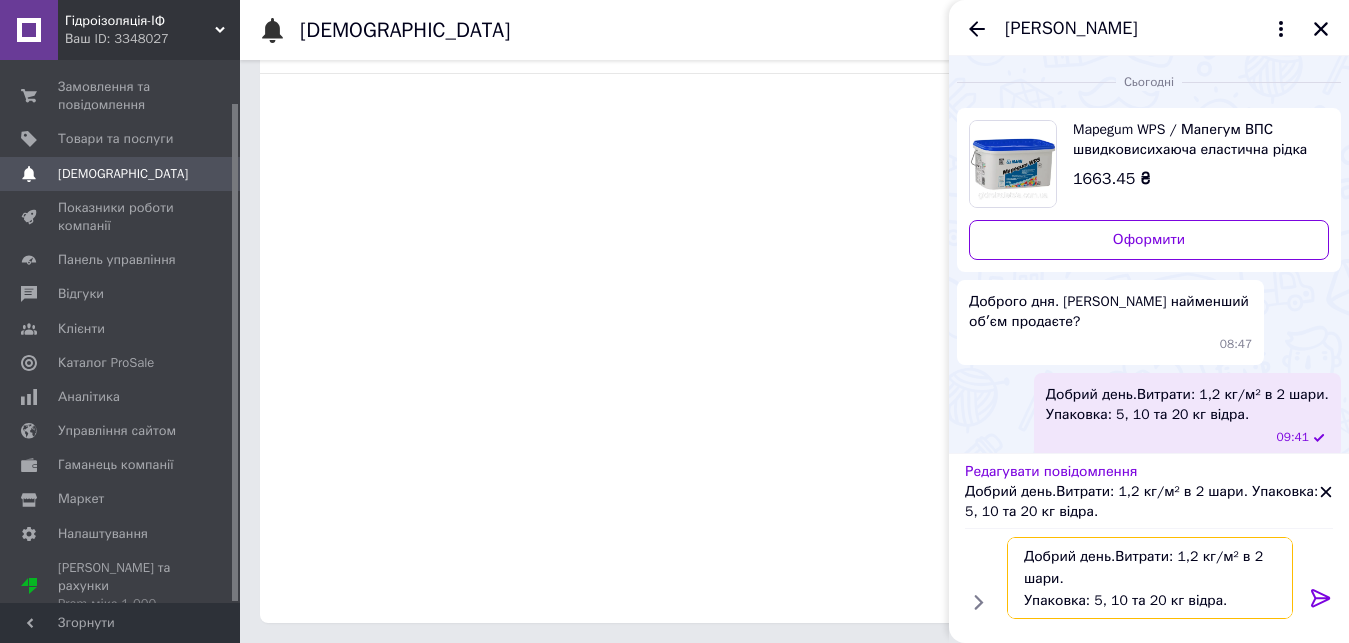click on "Добрий день.Витрати: 1,2 кг/м² в 2 шари.
Упаковка: 5, 10 та 20 кг відра." at bounding box center (1150, 578) 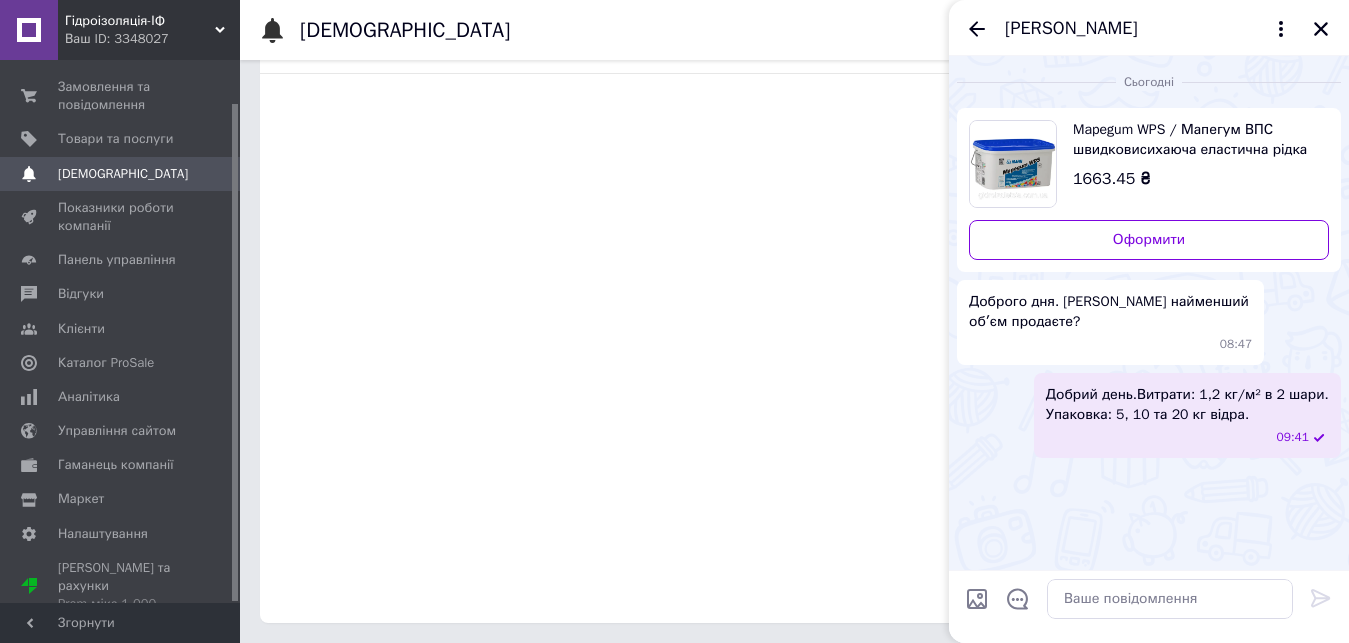click on "Добрий день.Витрати: 1,2 кг/м² в 2 шари. Упаковка: 5, 10 та 20 кг відра." at bounding box center (1187, 405) 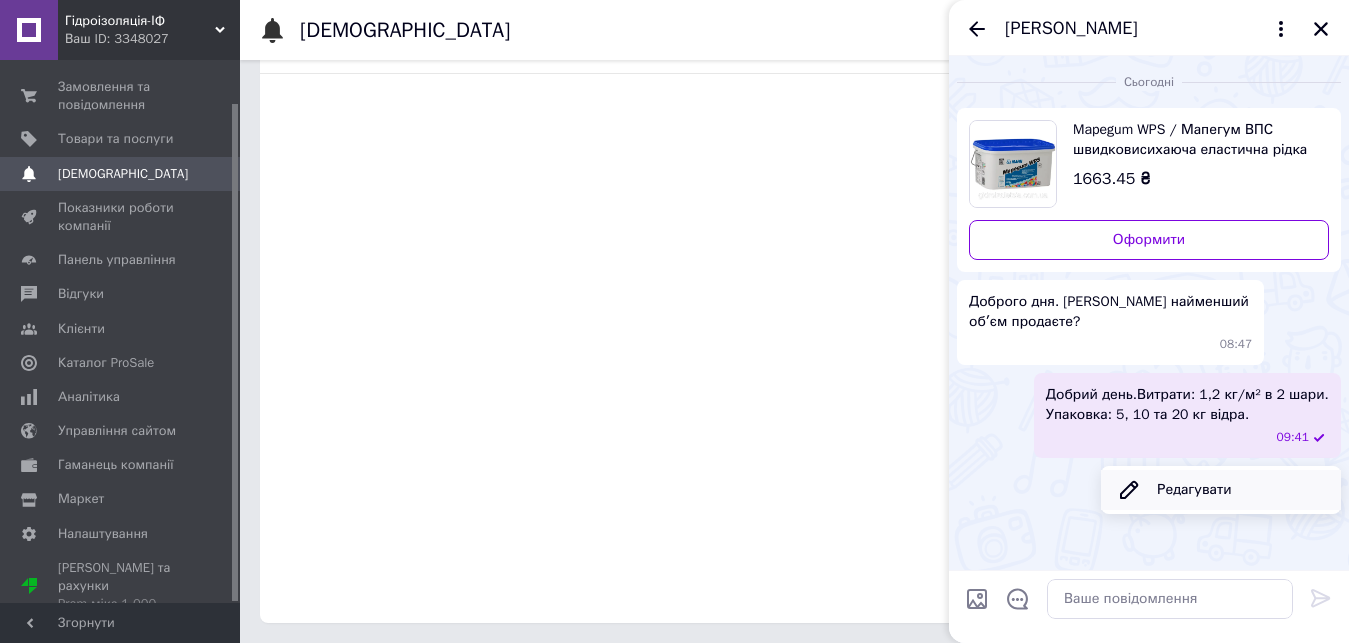 click on "Редагувати" at bounding box center (1221, 490) 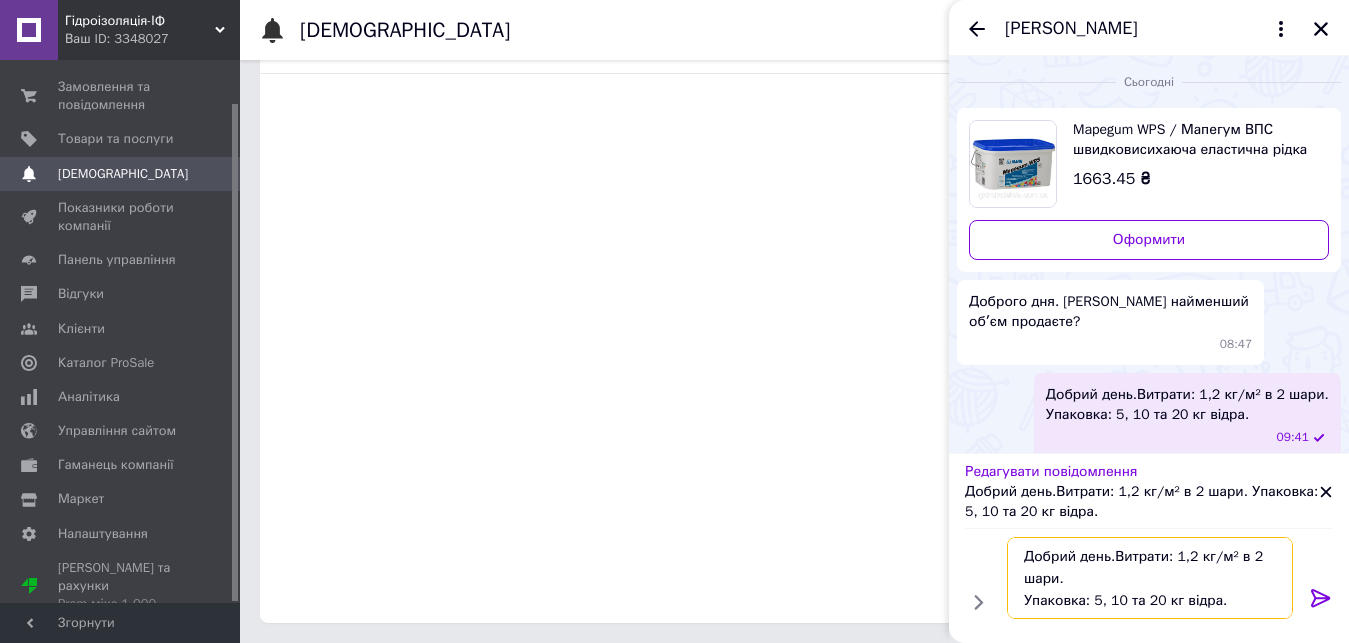 click on "Добрий день.Витрати: 1,2 кг/м² в 2 шари.
Упаковка: 5, 10 та 20 кг відра." at bounding box center [1150, 578] 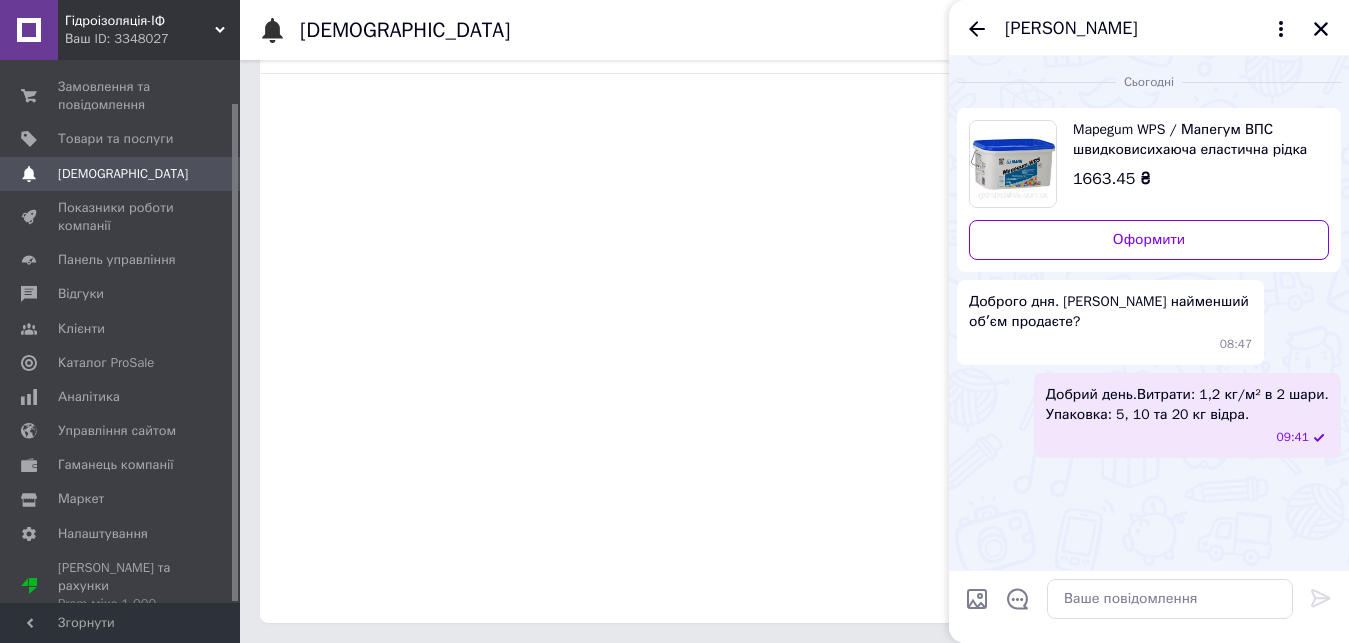 click on "Добрий день.Витрати: 1,2 кг/м² в 2 шари. Упаковка: 5, 10 та 20 кг відра." at bounding box center (1187, 405) 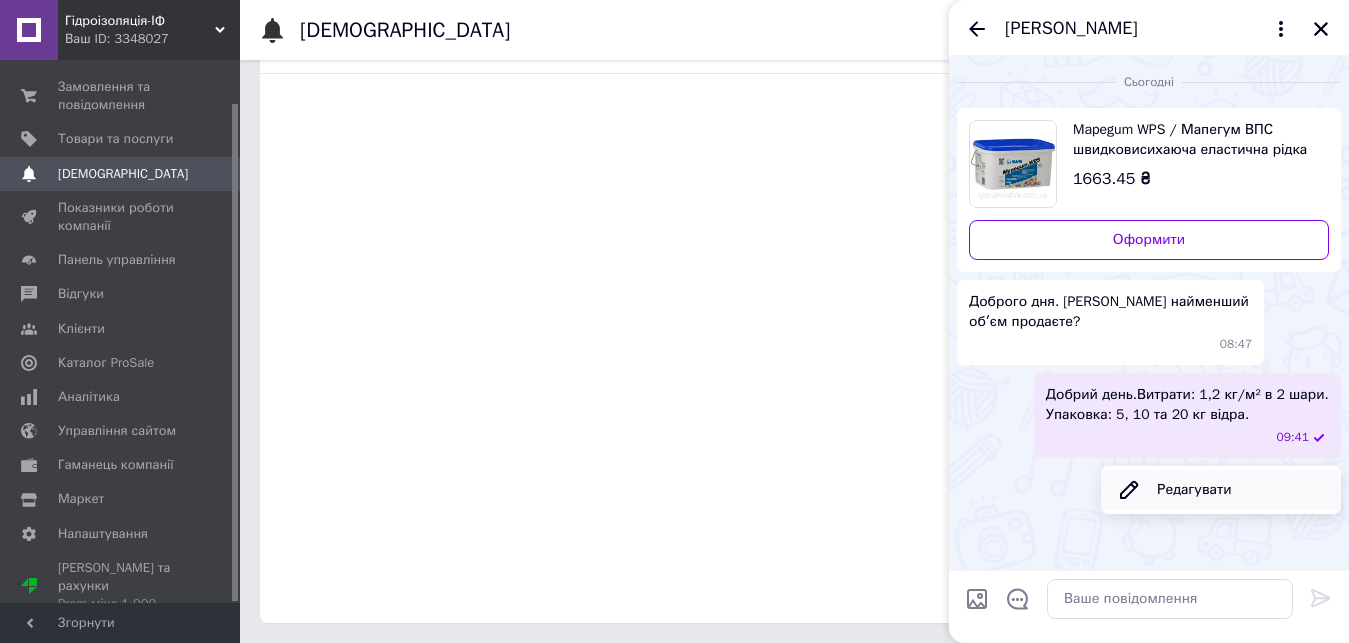 click on "Редагувати" at bounding box center [1221, 490] 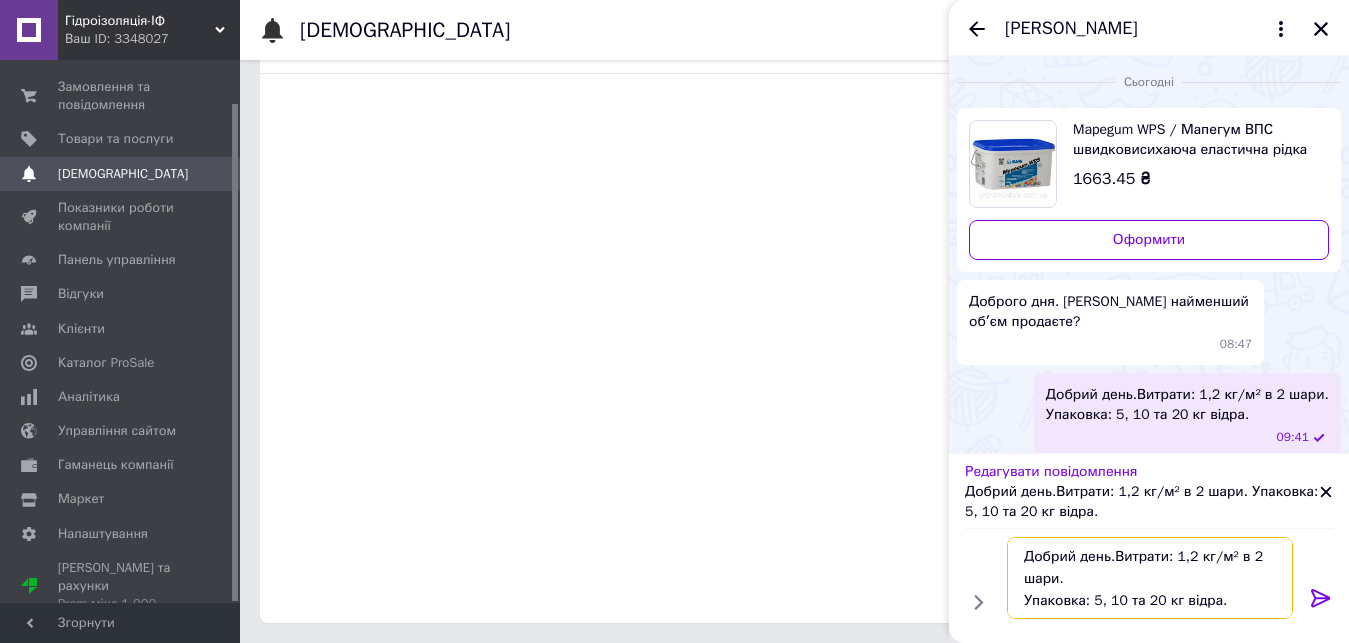 click on "Добрий день.Витрати: 1,2 кг/м² в 2 шари.
Упаковка: 5, 10 та 20 кг відра." at bounding box center (1150, 578) 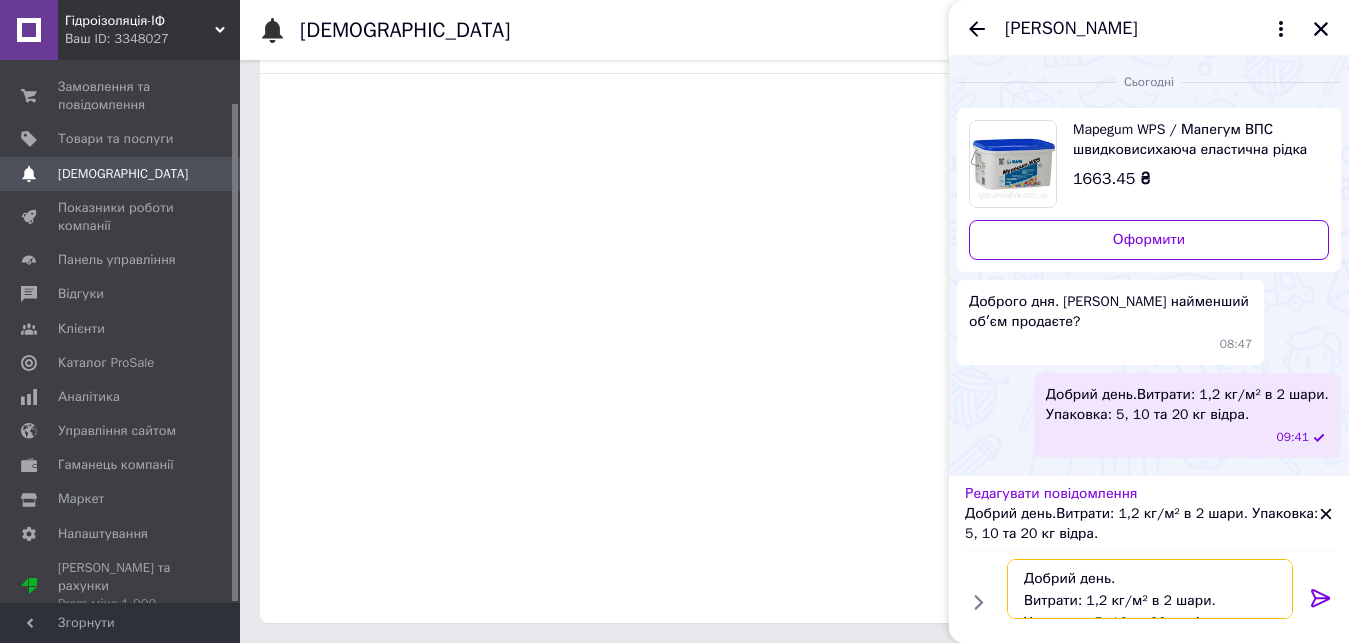 type on "Добрий день.                          Витрати: 1,2 кг/м² в 2 шари.
Упаковка: 5, 10 та 20 кг відра." 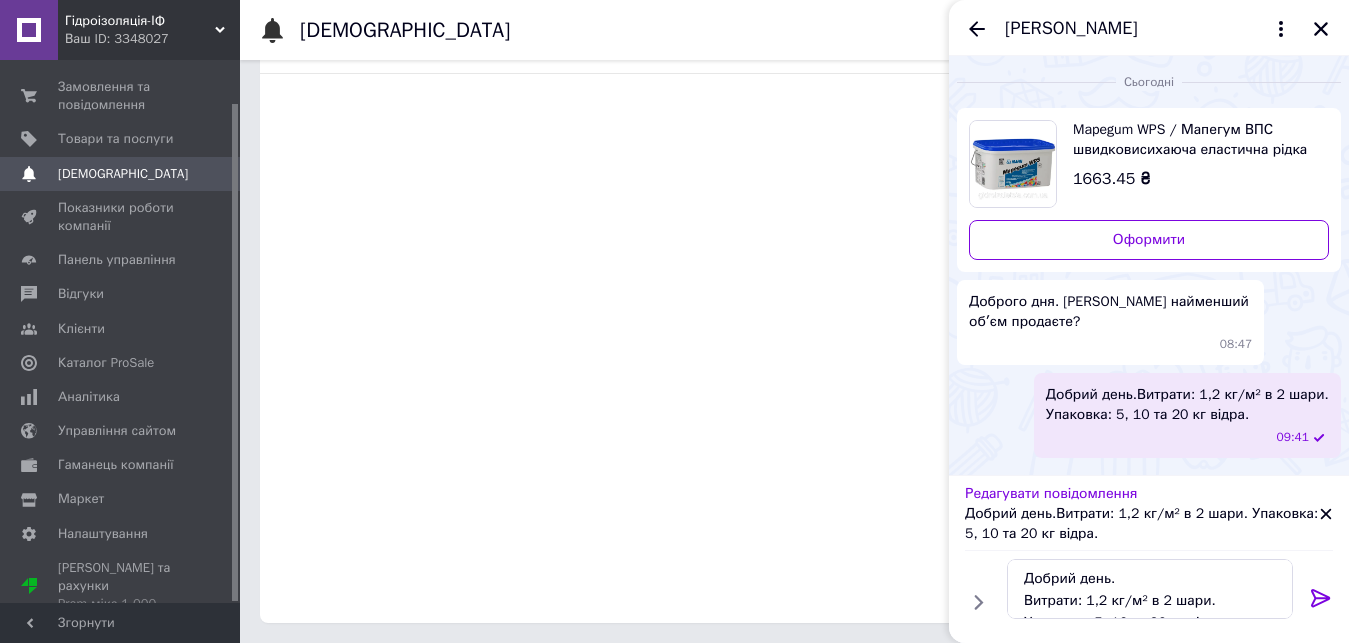 click 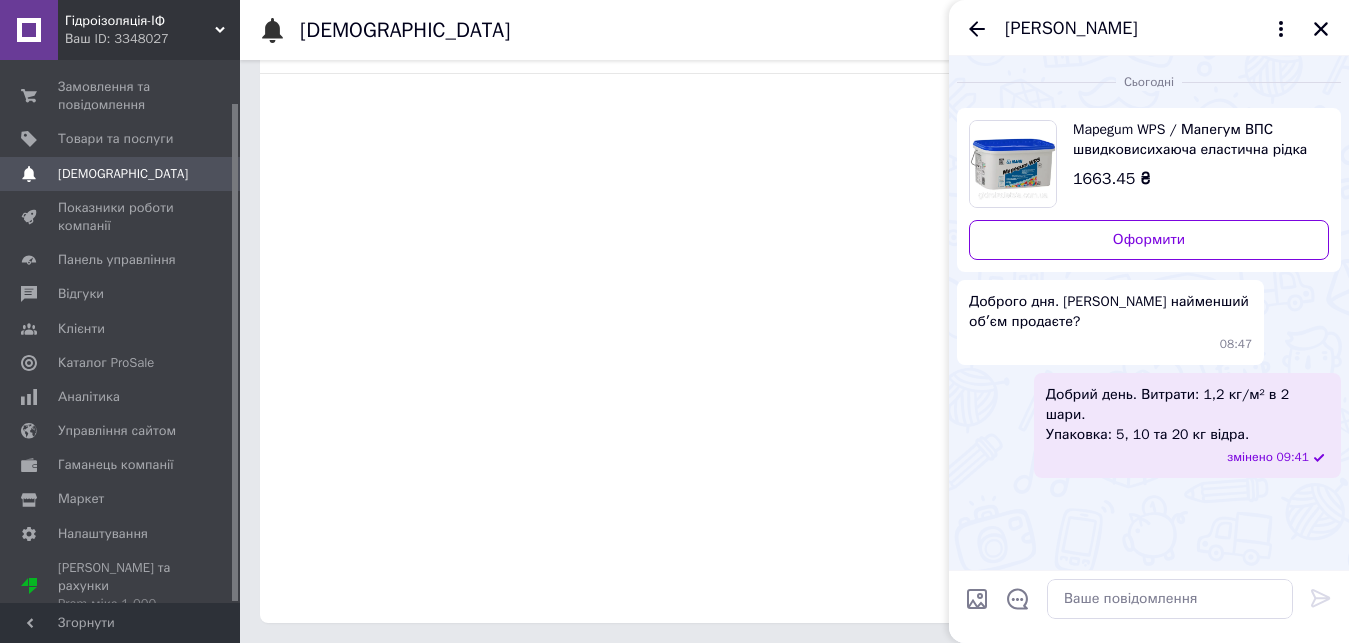 click on "Добрий день.                          Витрати: 1,2 кг/м² в 2 шари. Упаковка: 5, 10 та 20 кг відра." at bounding box center (1187, 415) 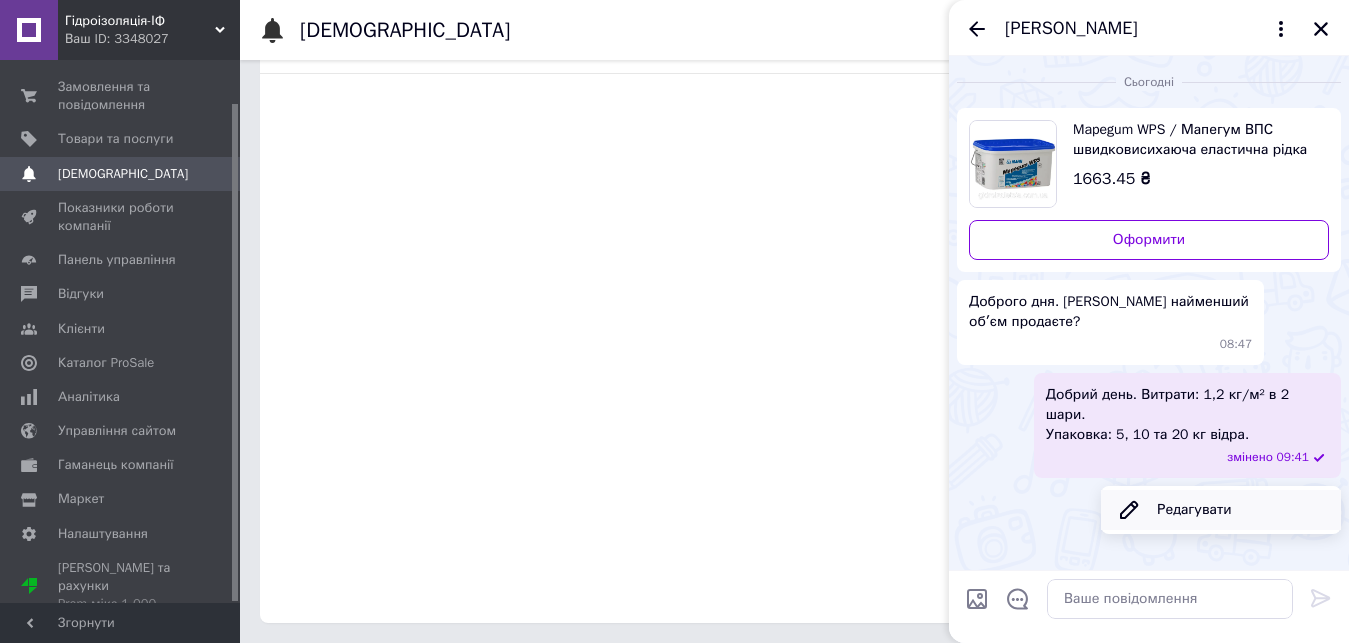 click on "Редагувати" at bounding box center [1221, 510] 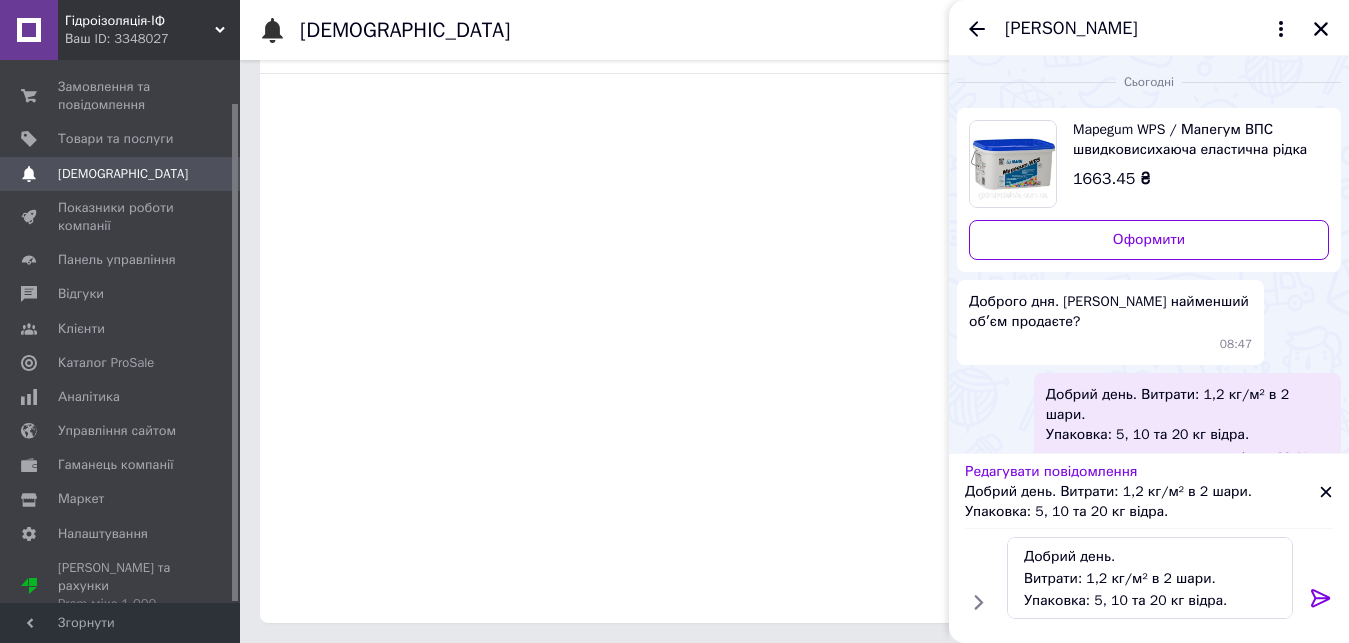 click 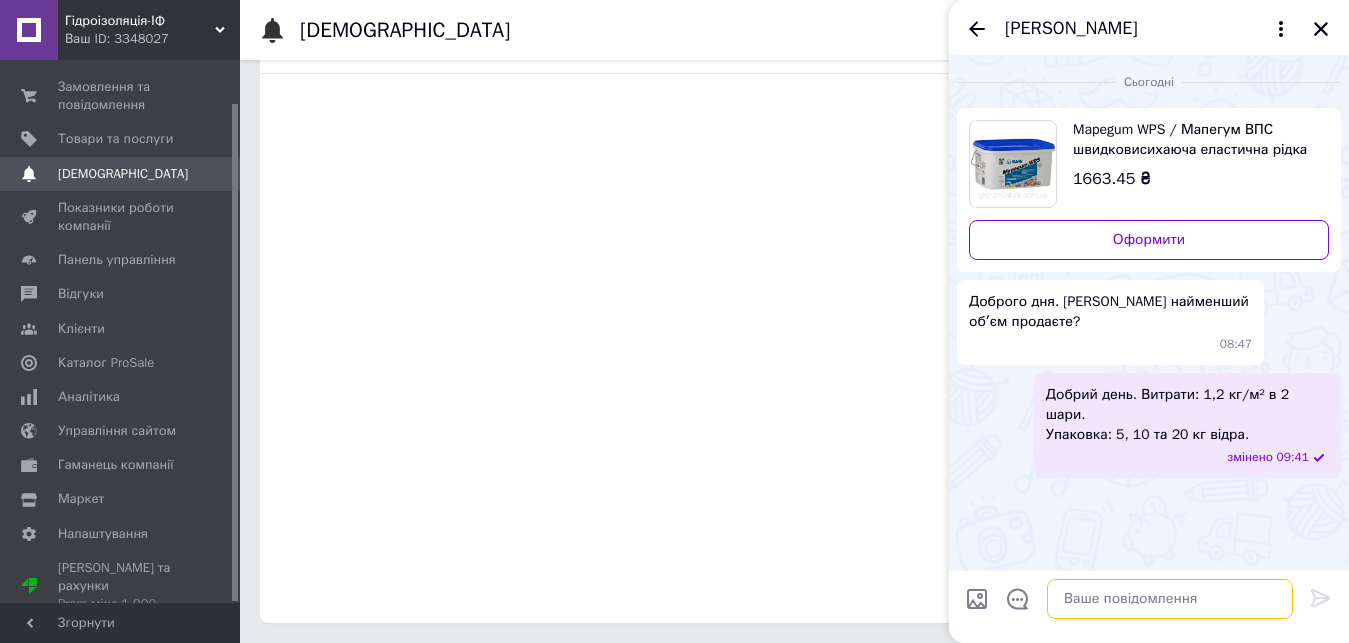click at bounding box center [1170, 599] 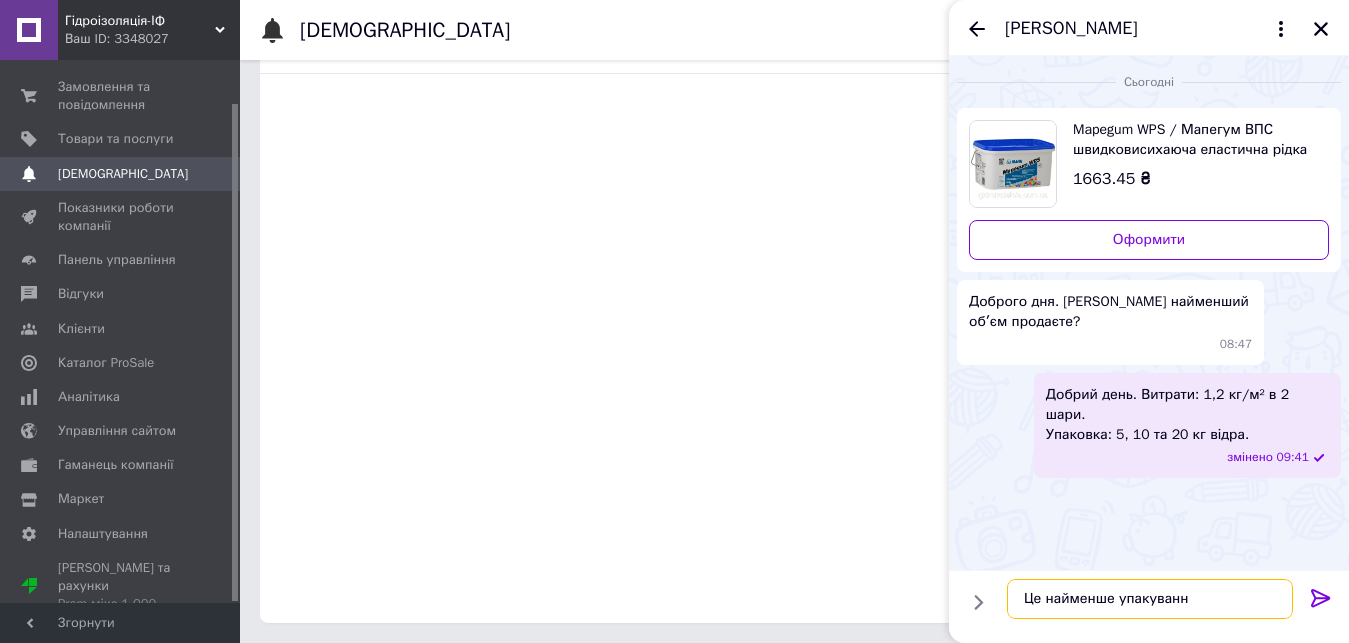 type on "Це найменше упакування" 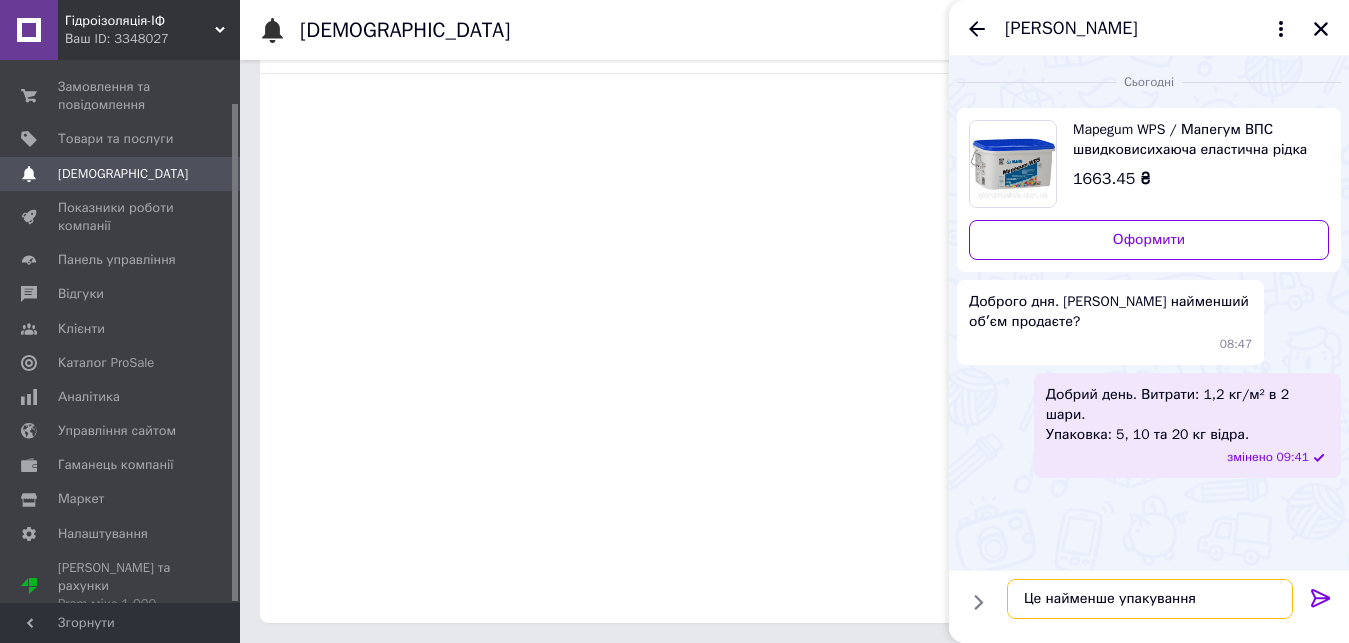 type 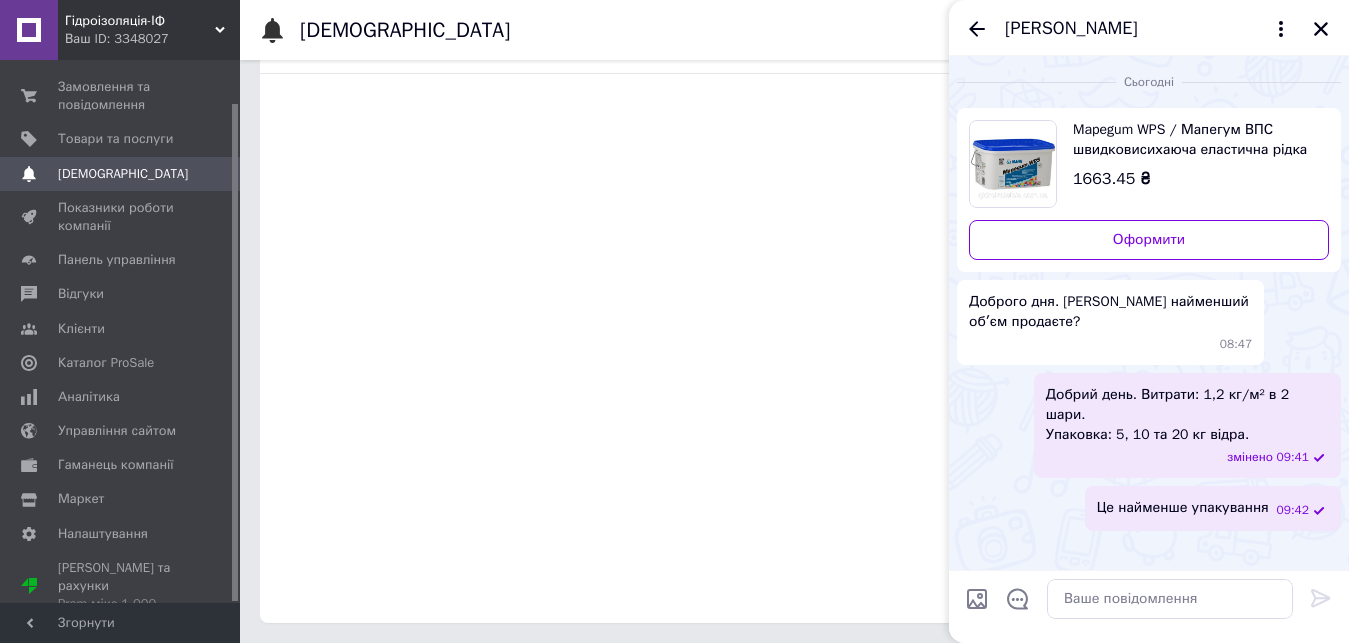 click on "[PERSON_NAME]" at bounding box center (1071, 29) 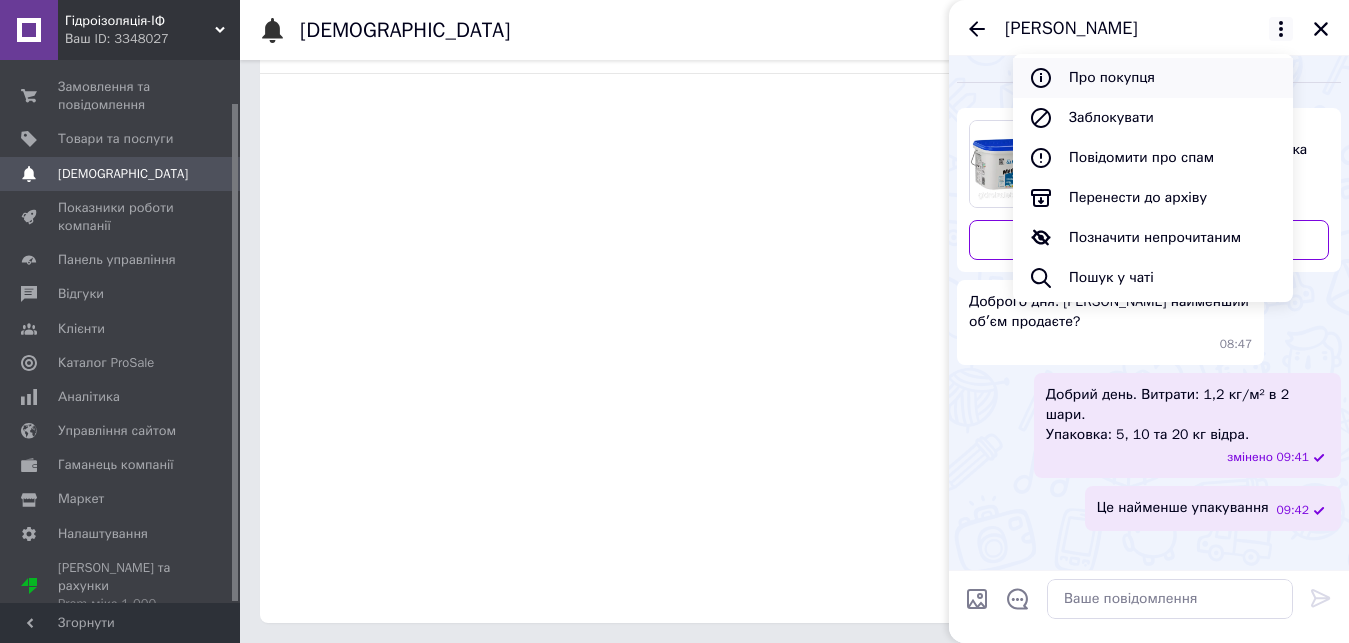 click on "Про покупця" at bounding box center [1153, 78] 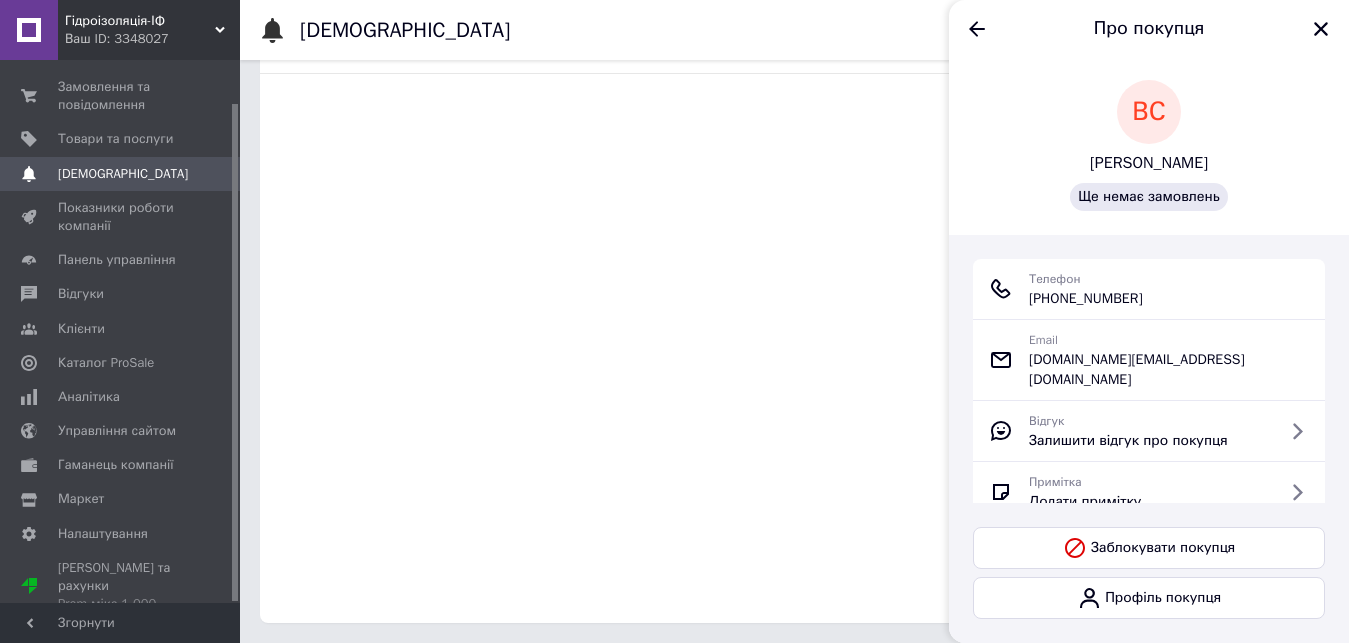 drag, startPoint x: 1160, startPoint y: 303, endPoint x: 1038, endPoint y: 300, distance: 122.03688 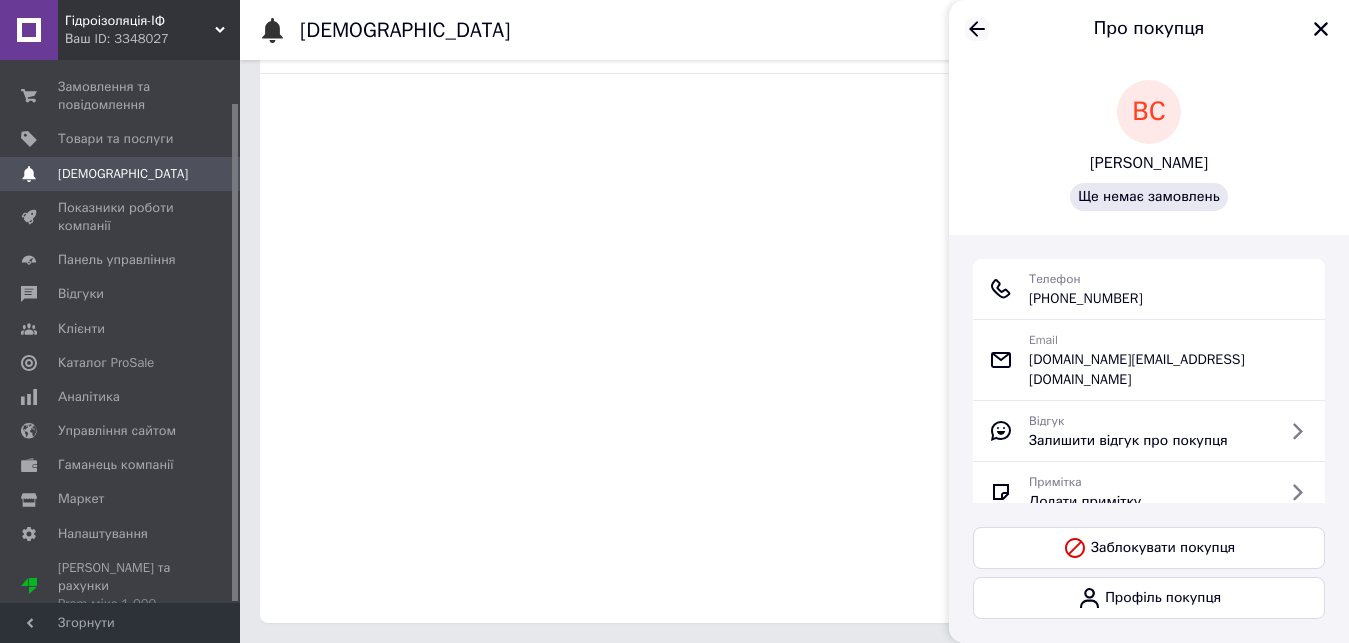 click 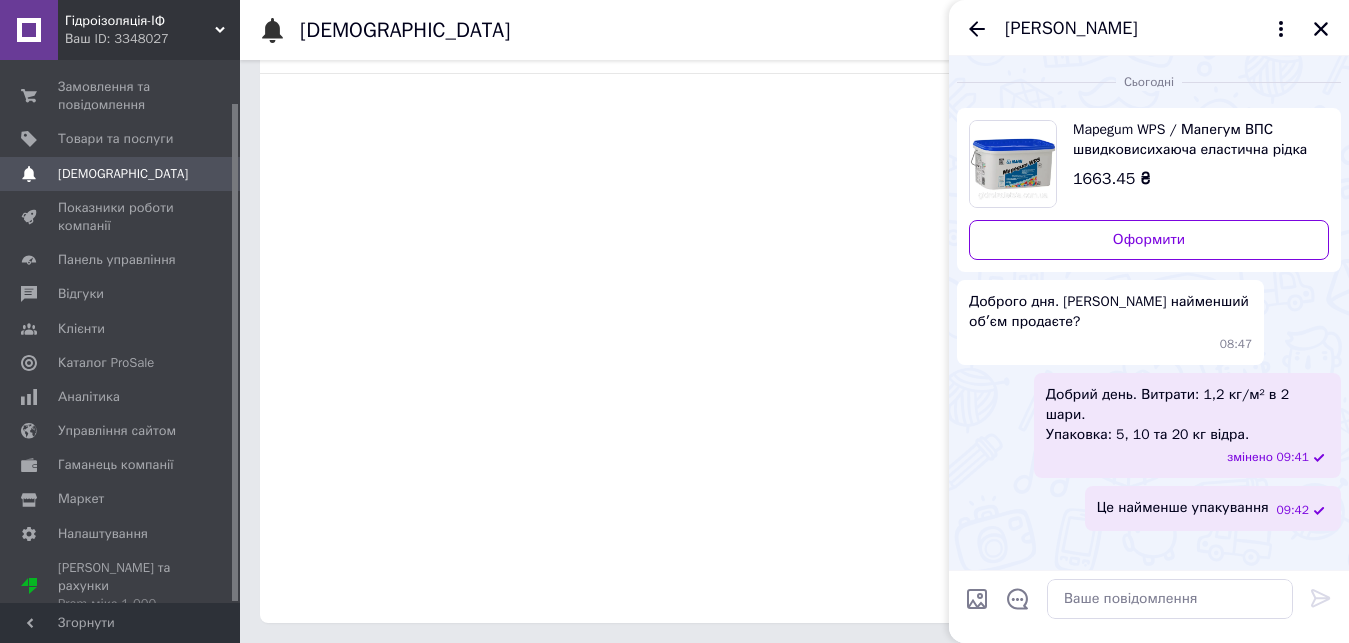 scroll, scrollTop: 0, scrollLeft: 0, axis: both 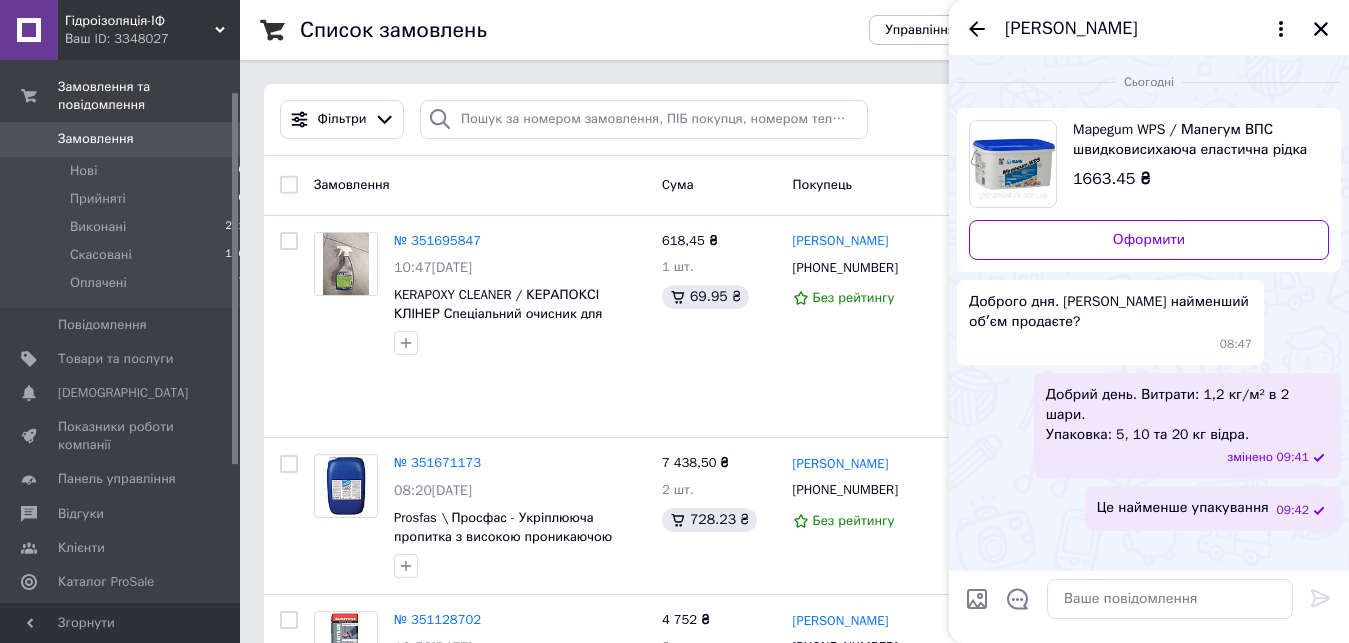 click on "Замовлення" at bounding box center (96, 139) 